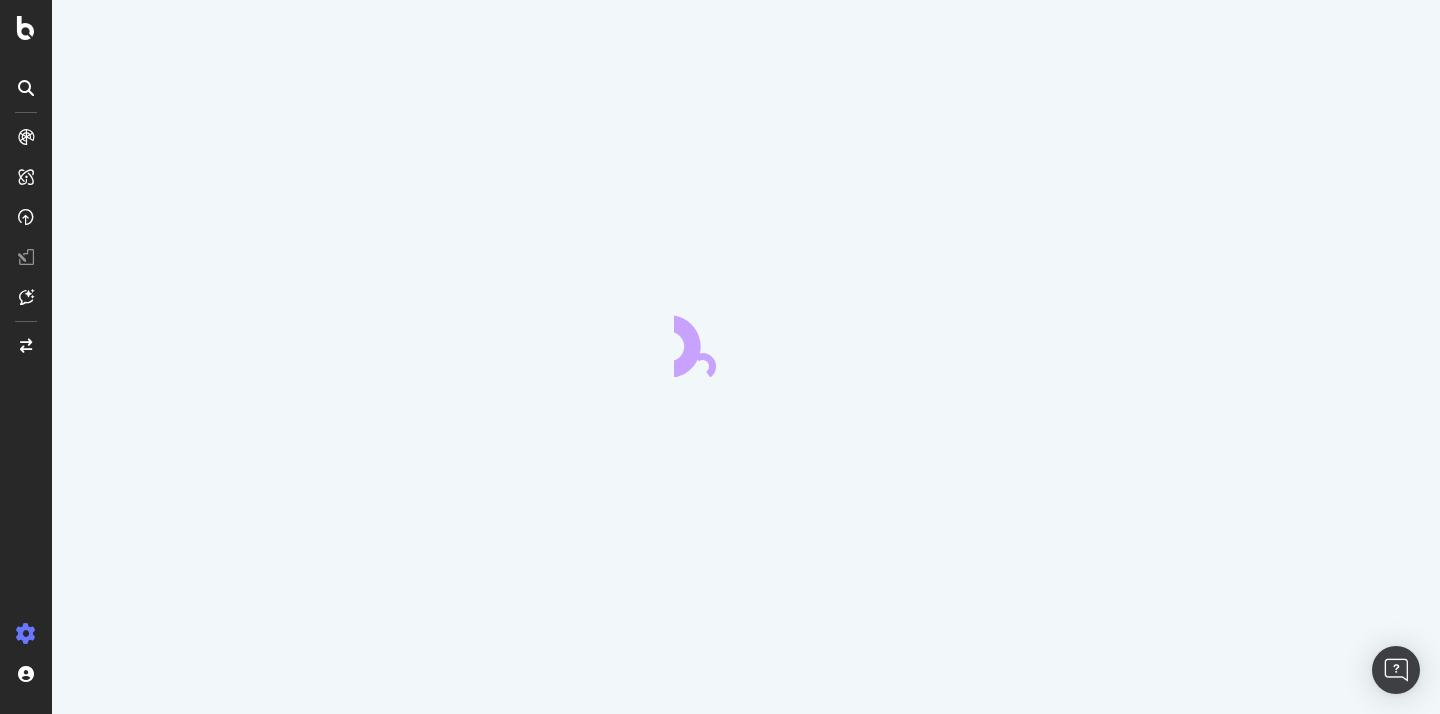 scroll, scrollTop: 0, scrollLeft: 0, axis: both 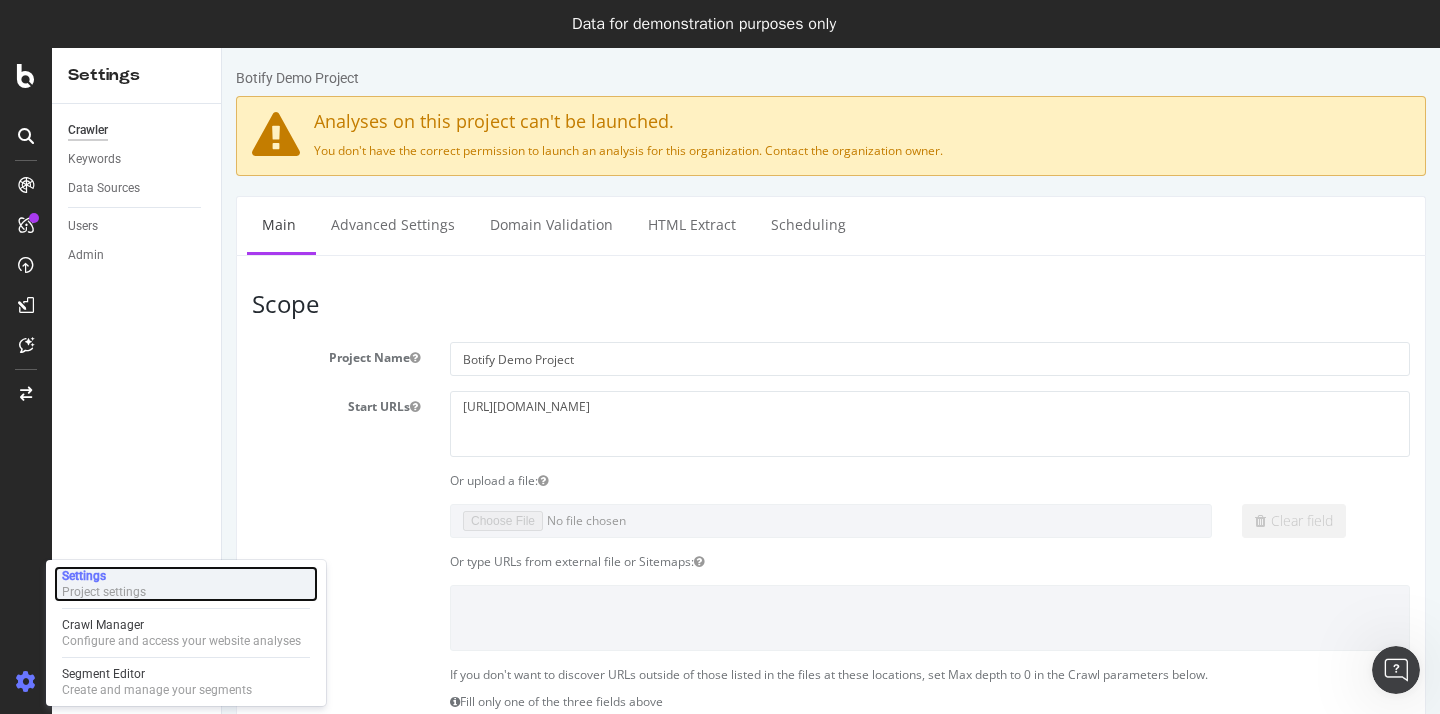 click on "Settings" at bounding box center [104, 576] 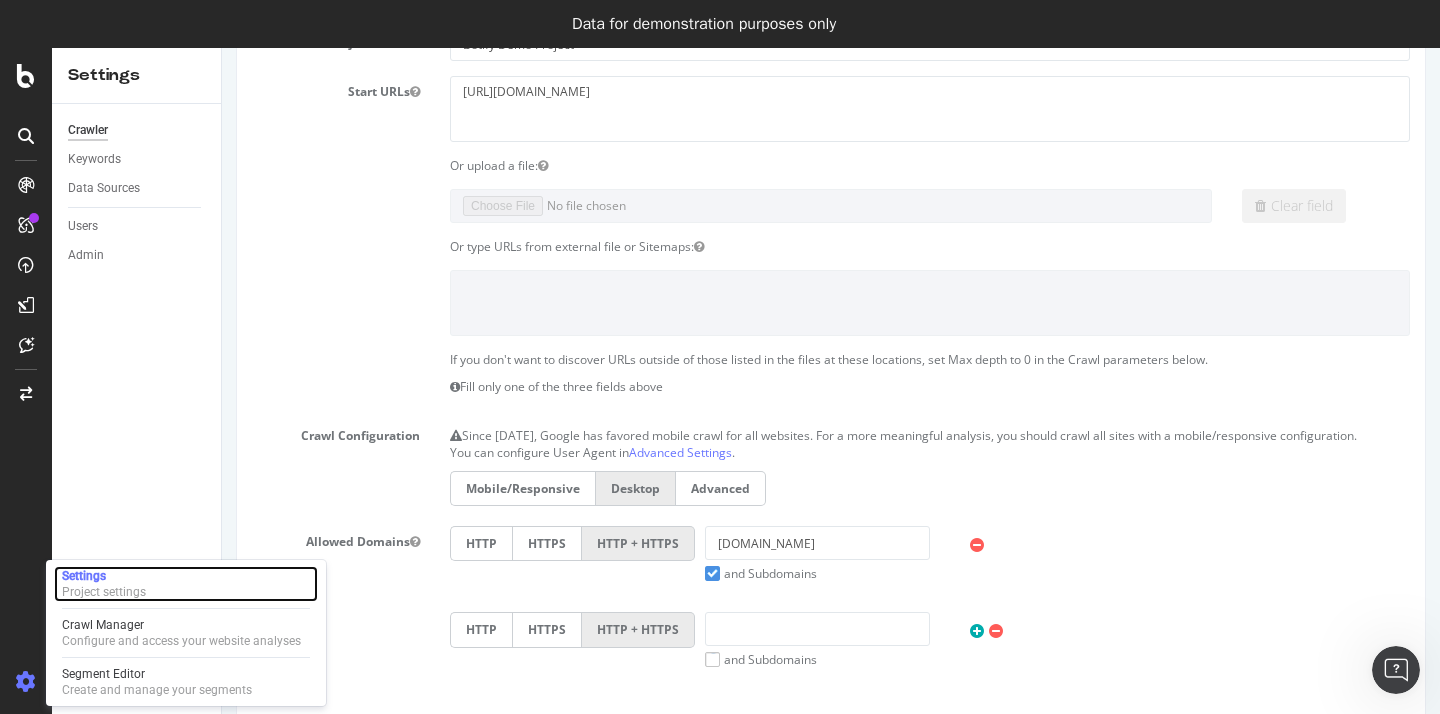 scroll, scrollTop: 324, scrollLeft: 0, axis: vertical 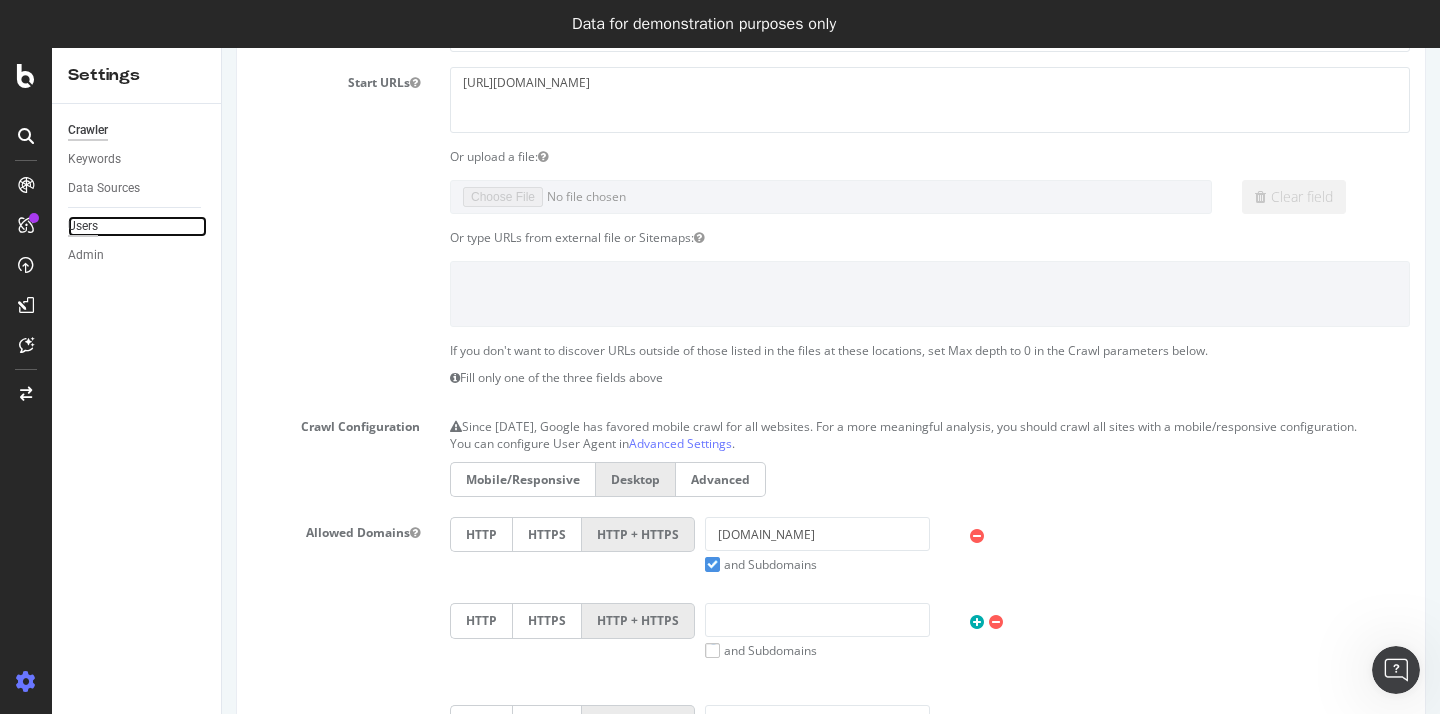 click on "Users" at bounding box center (83, 226) 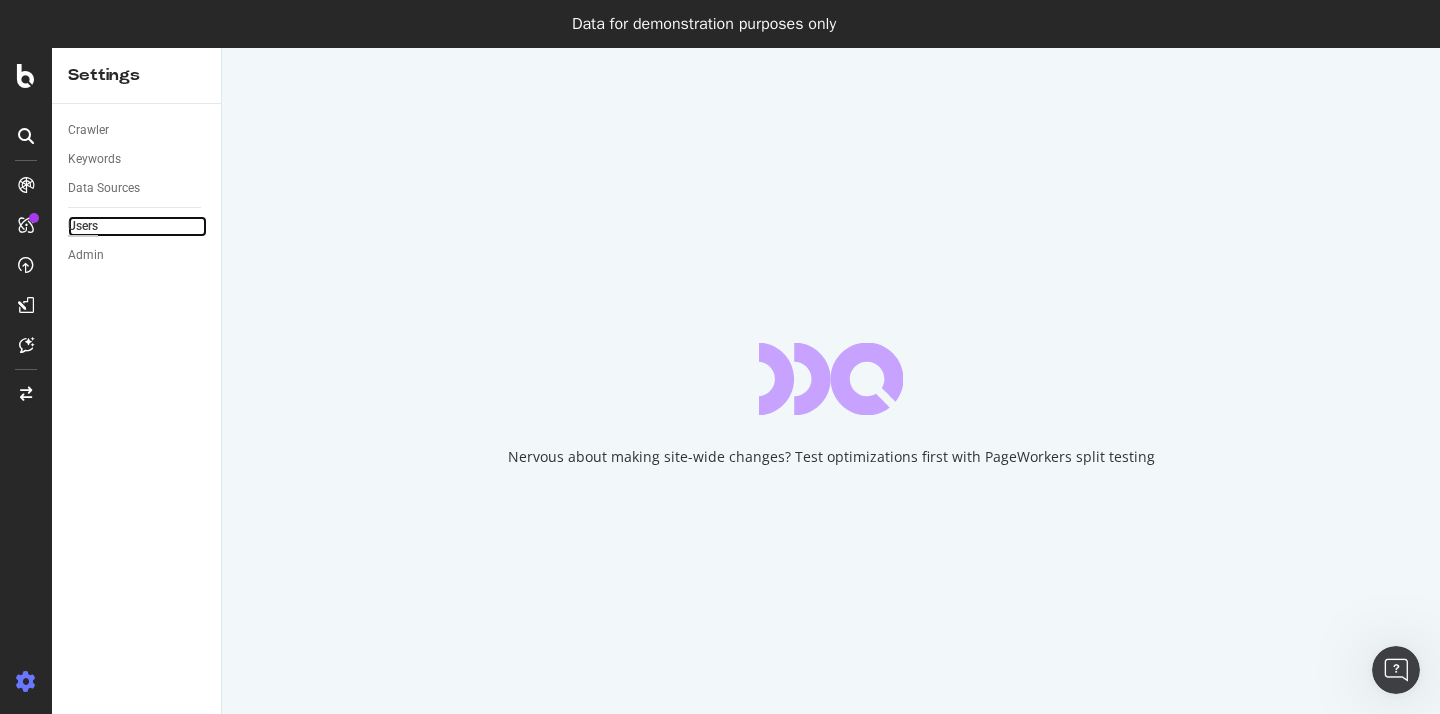 scroll, scrollTop: 0, scrollLeft: 0, axis: both 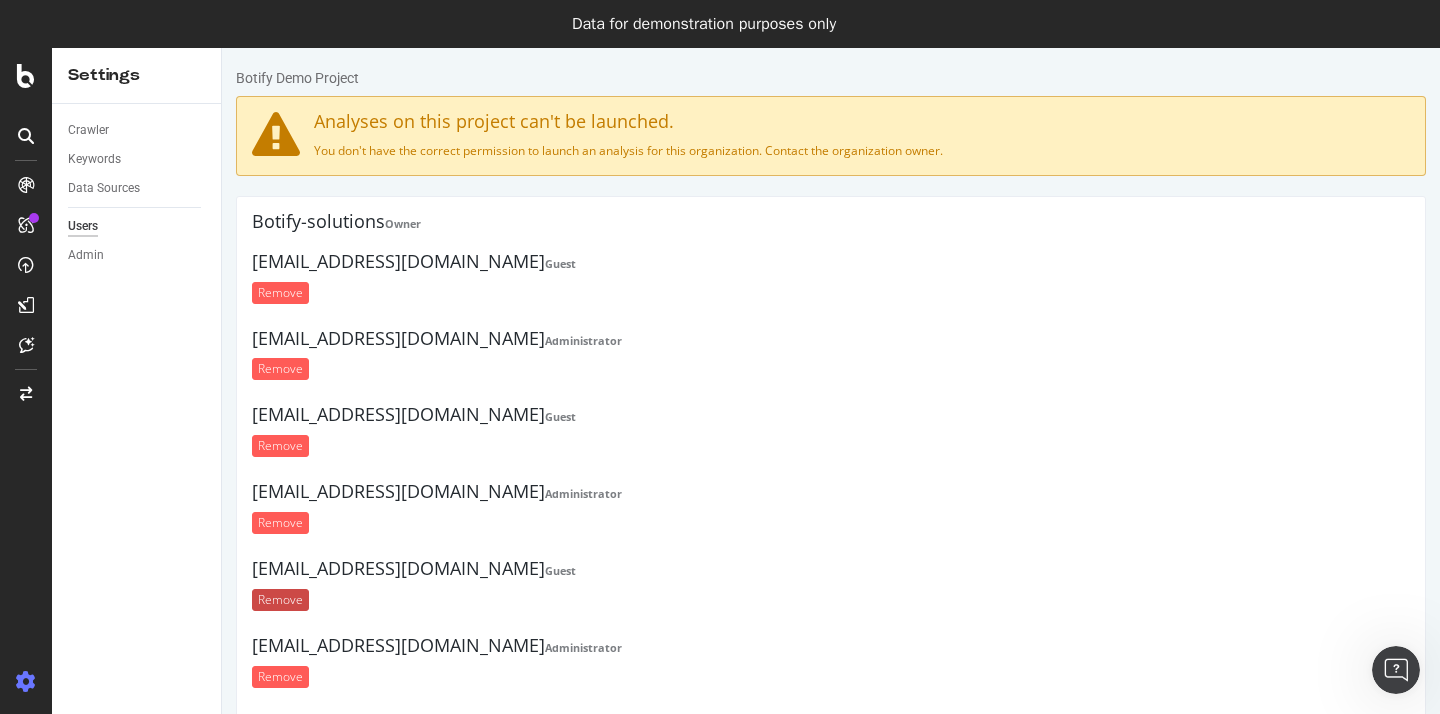 click on "Remove" at bounding box center (280, 600) 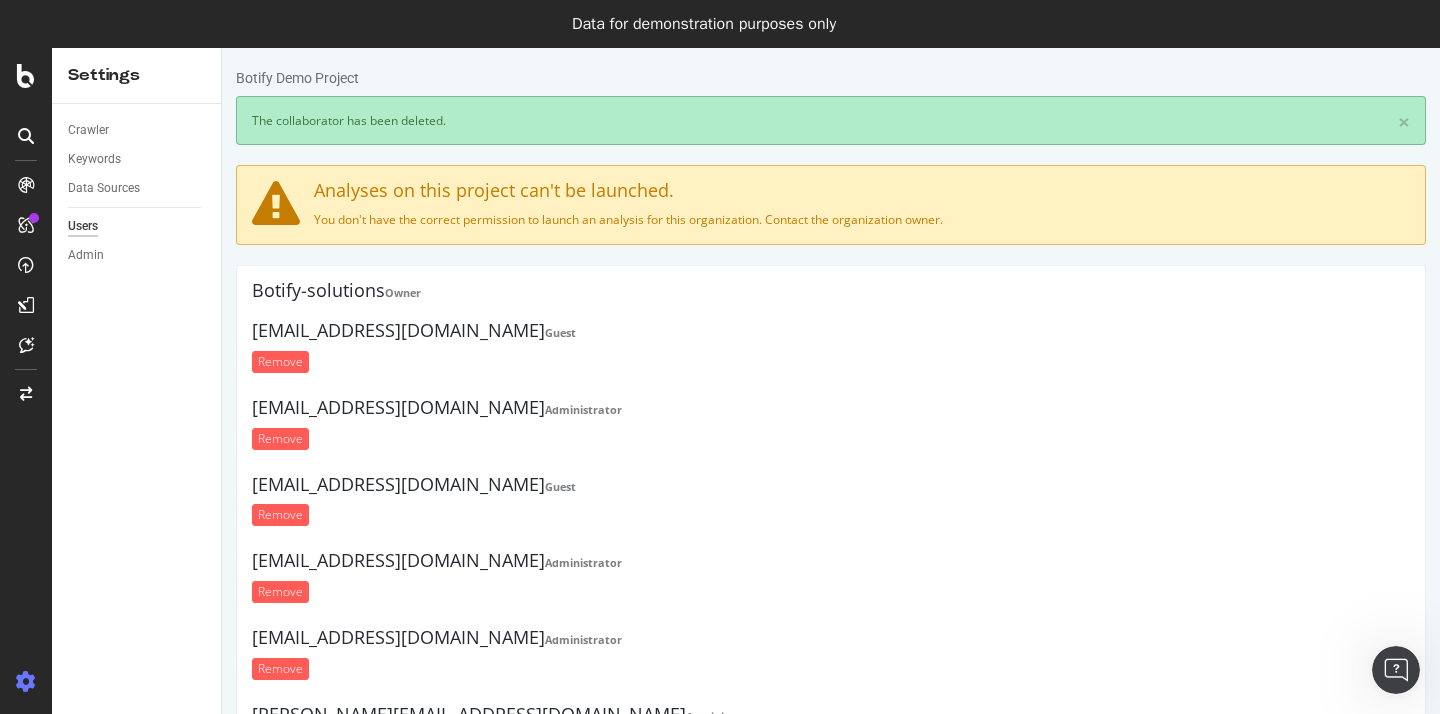 scroll, scrollTop: 0, scrollLeft: 0, axis: both 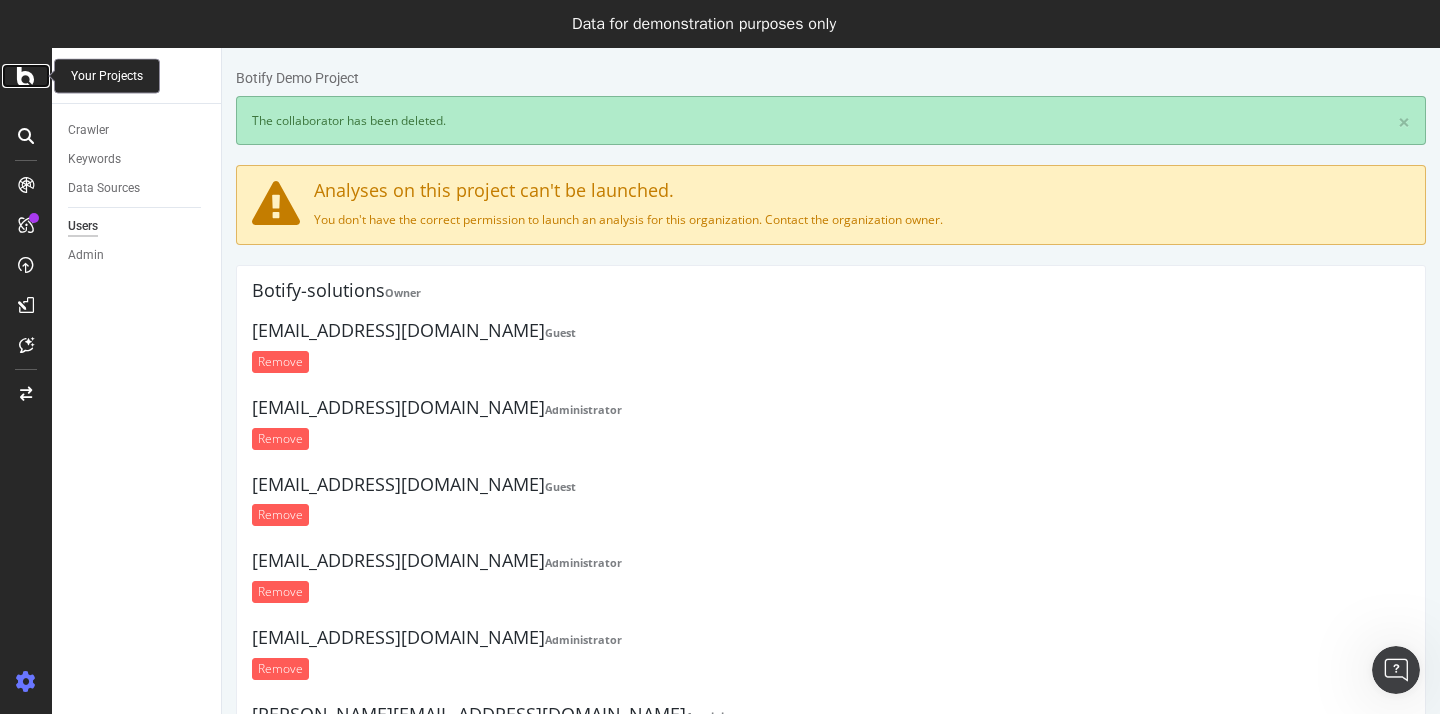 click at bounding box center (26, 76) 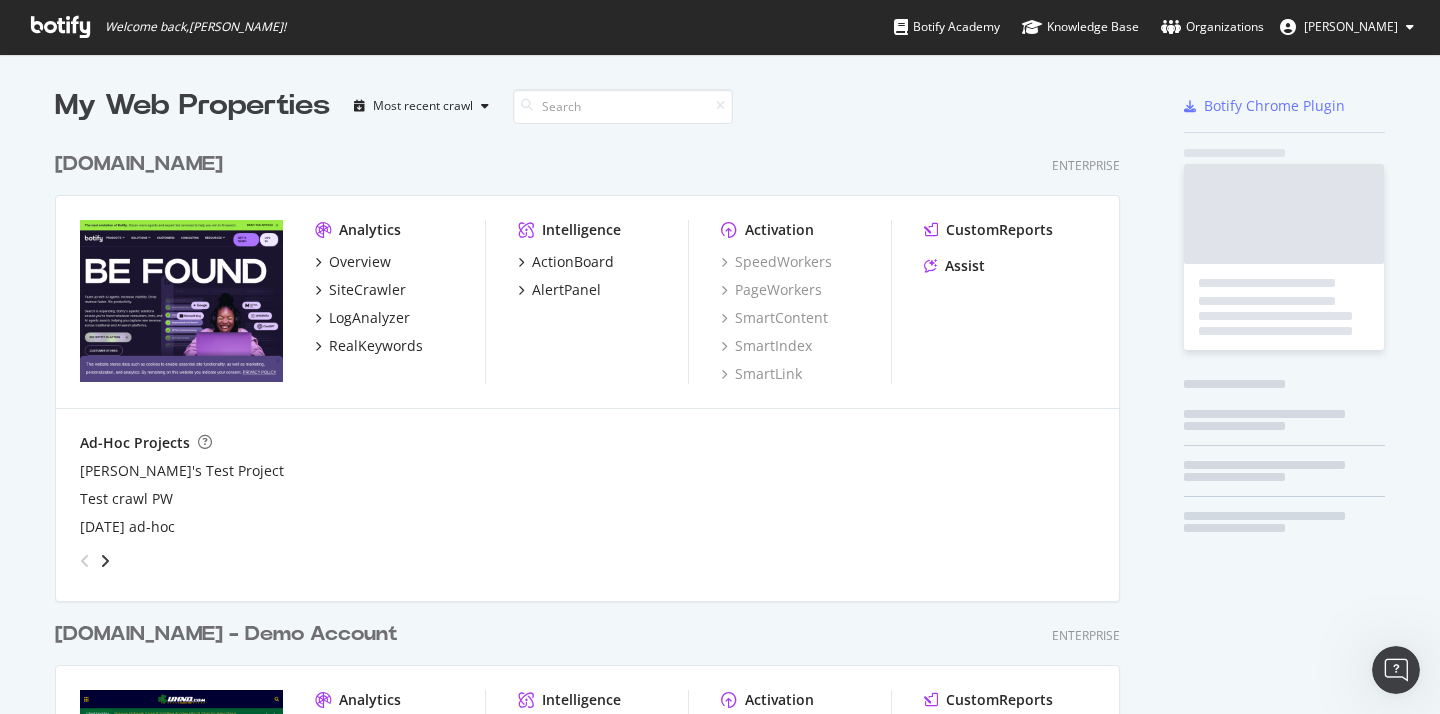 scroll, scrollTop: 16, scrollLeft: 16, axis: both 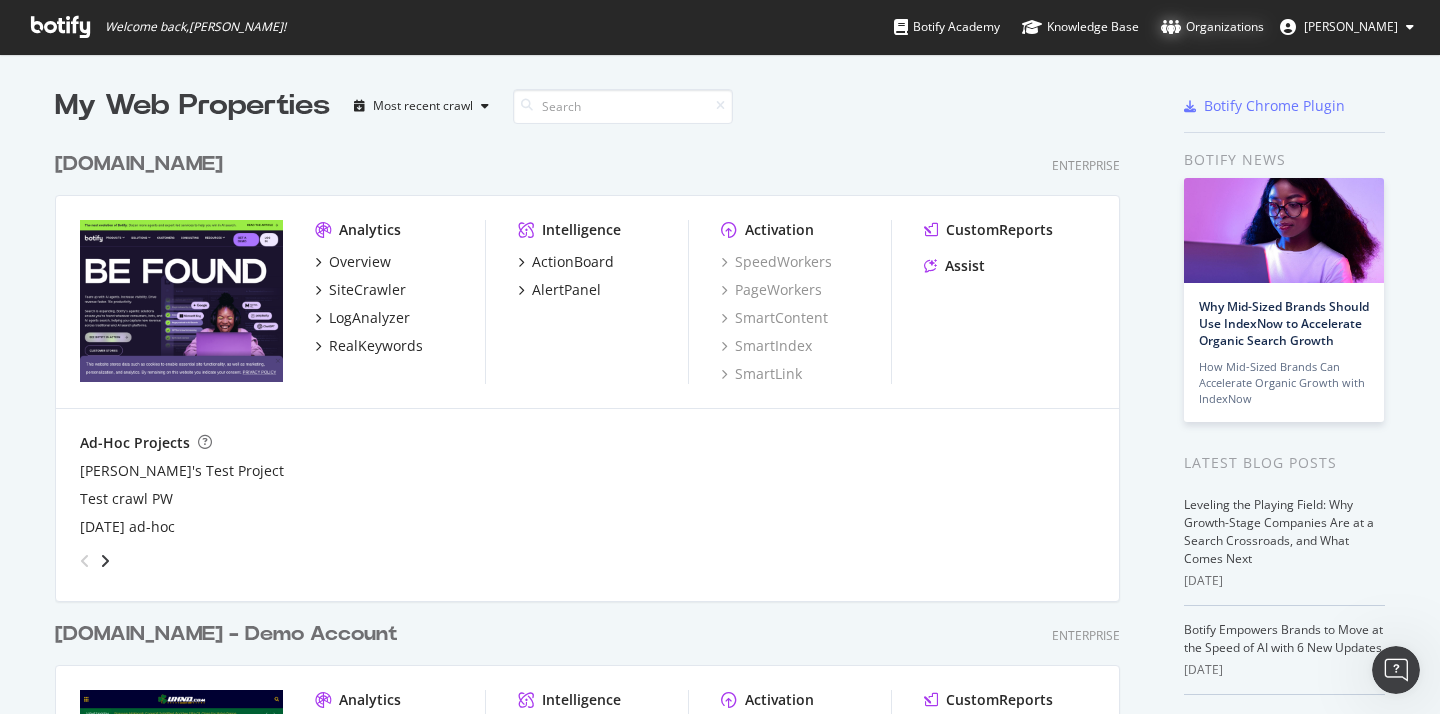 click on "Organizations" at bounding box center [1212, 27] 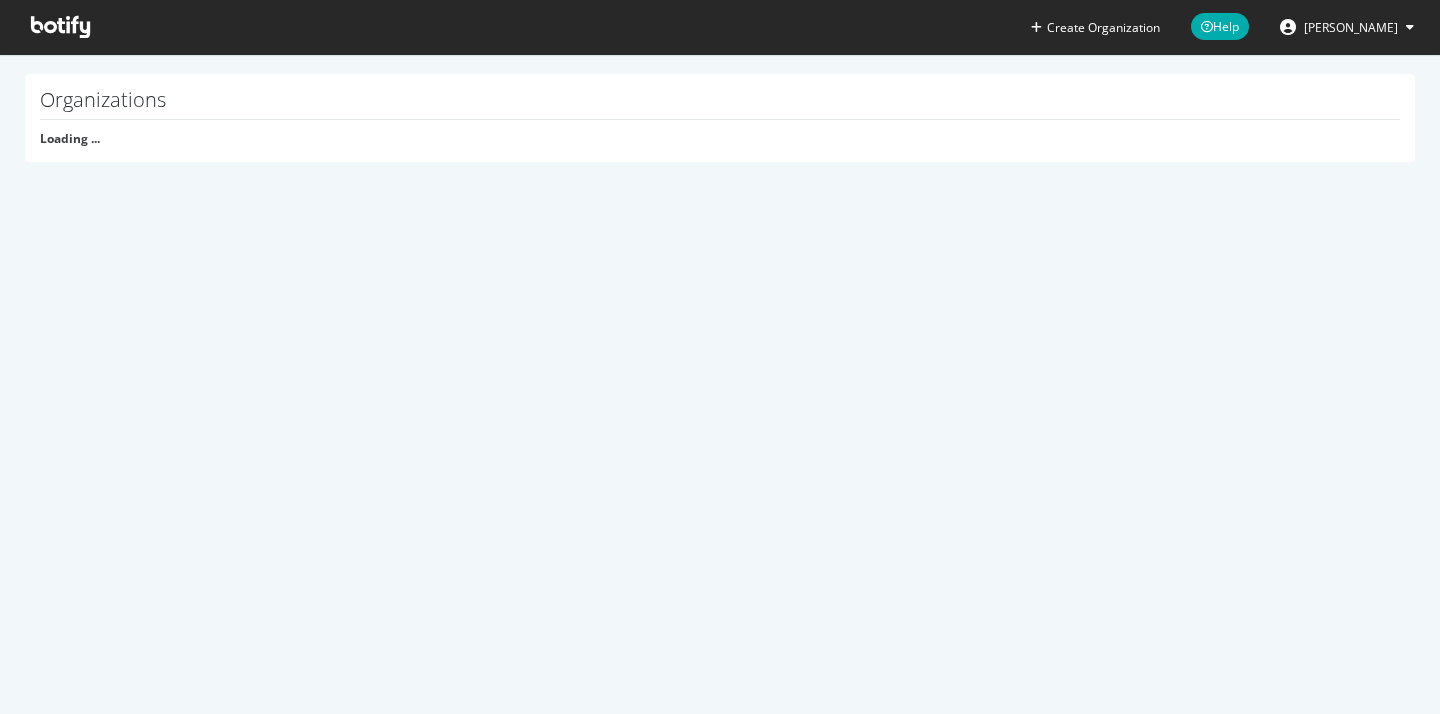 scroll, scrollTop: 0, scrollLeft: 0, axis: both 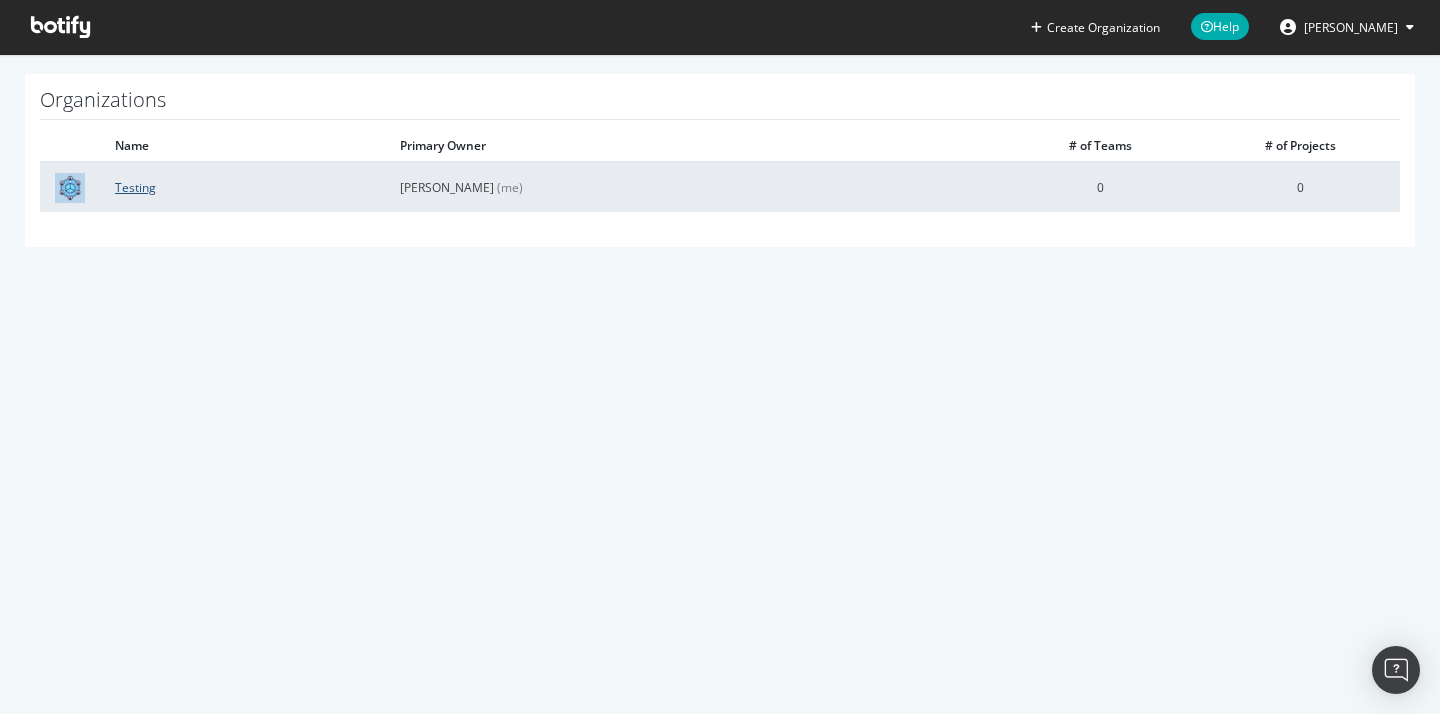 click on "Testing" at bounding box center (135, 187) 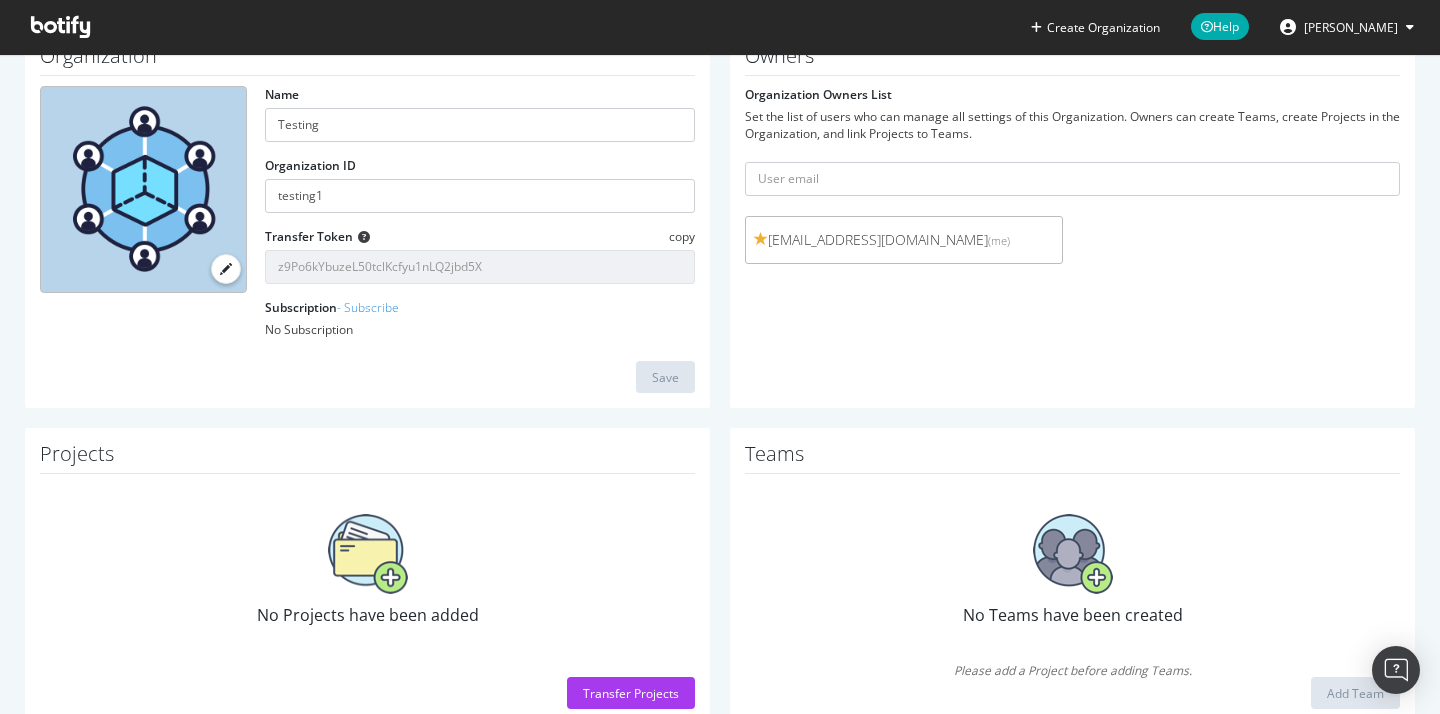 scroll, scrollTop: 0, scrollLeft: 0, axis: both 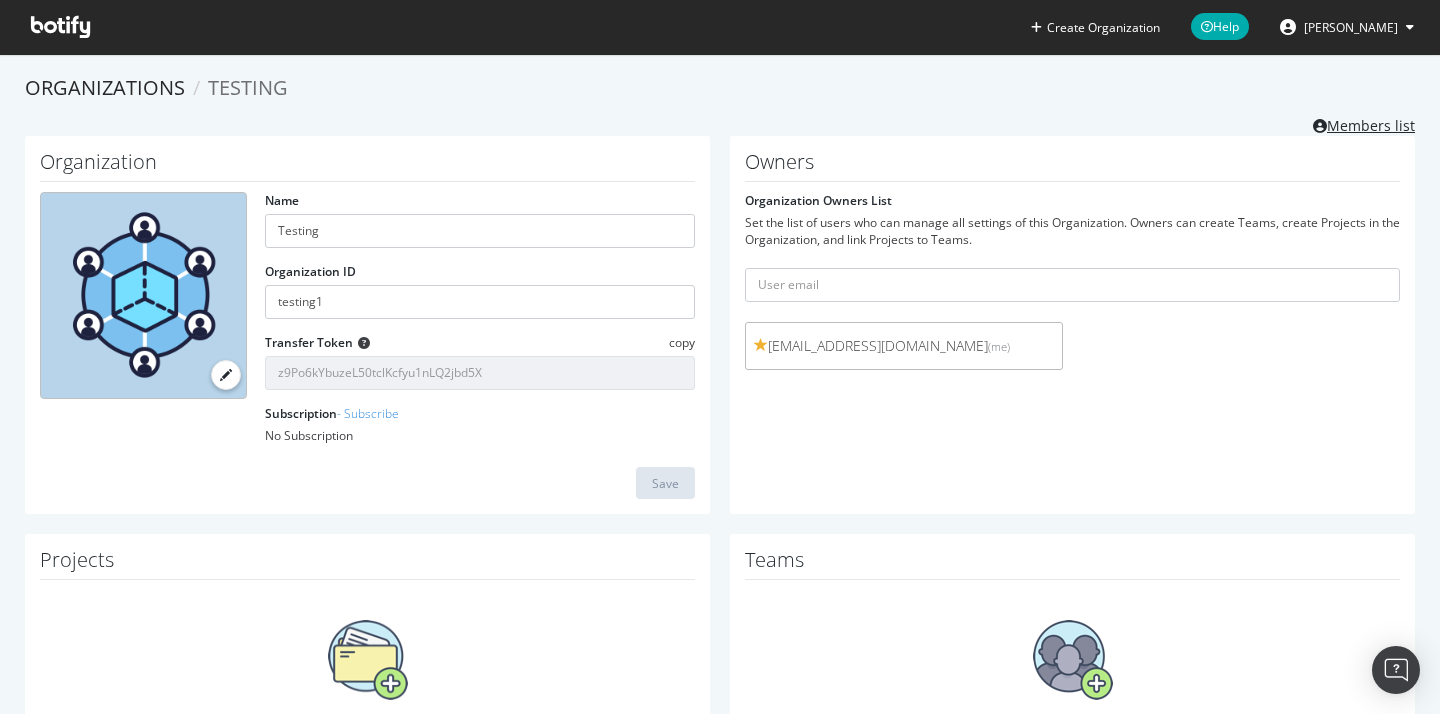 click on "Members list" at bounding box center (1364, 123) 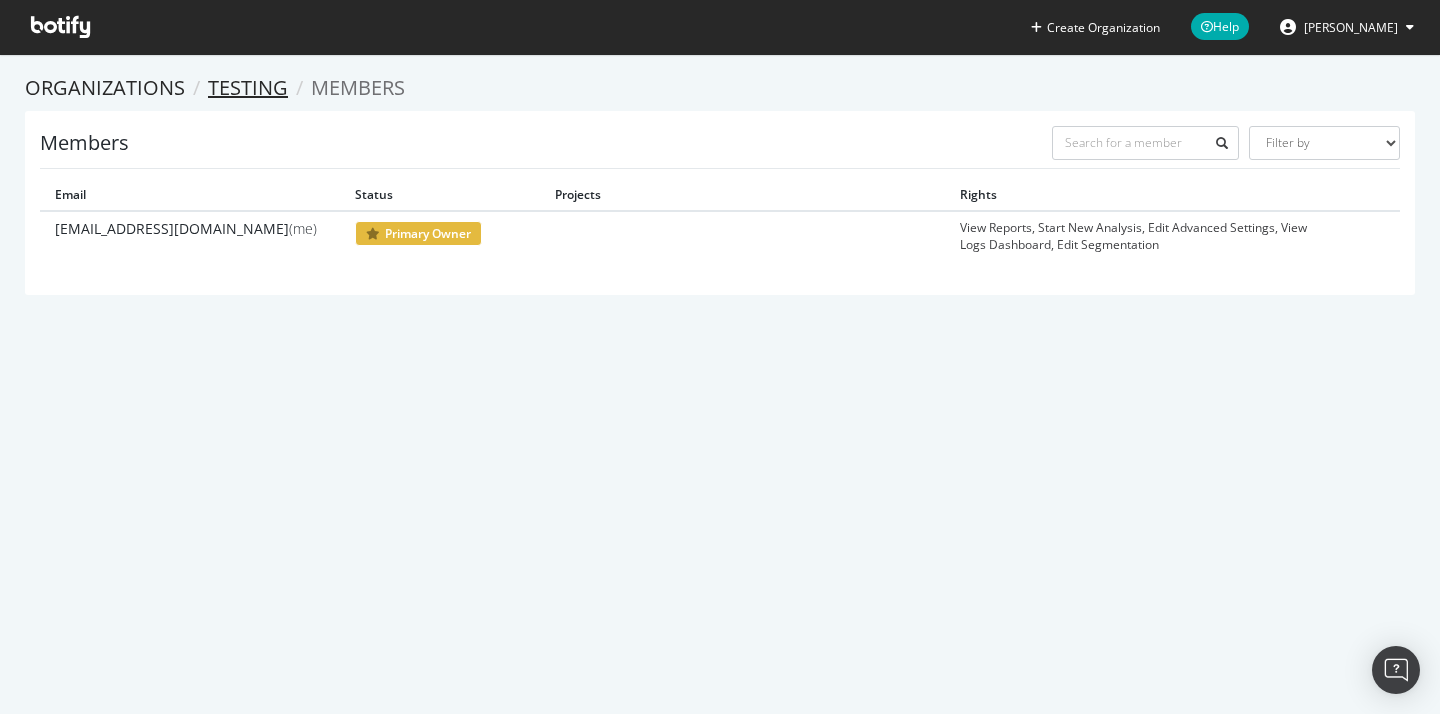 click on "Testing" at bounding box center (248, 87) 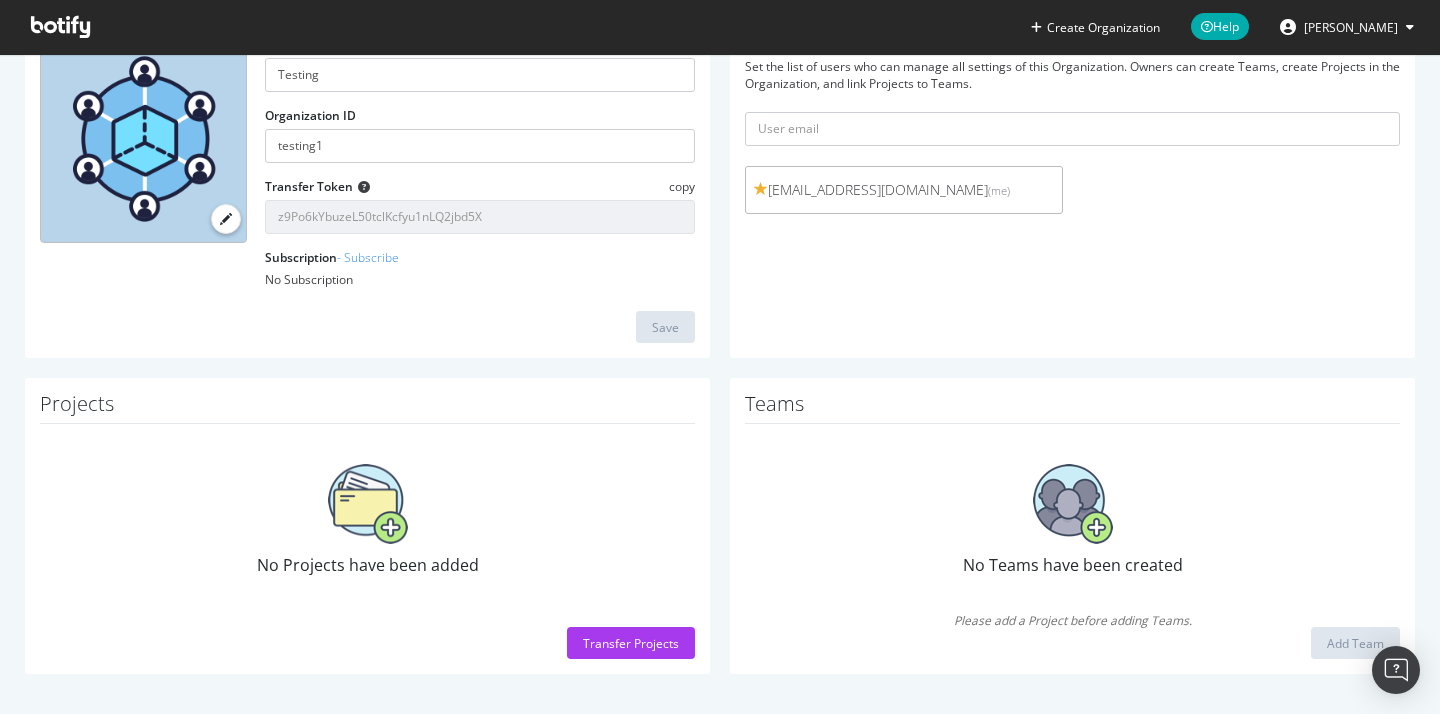 scroll, scrollTop: 156, scrollLeft: 0, axis: vertical 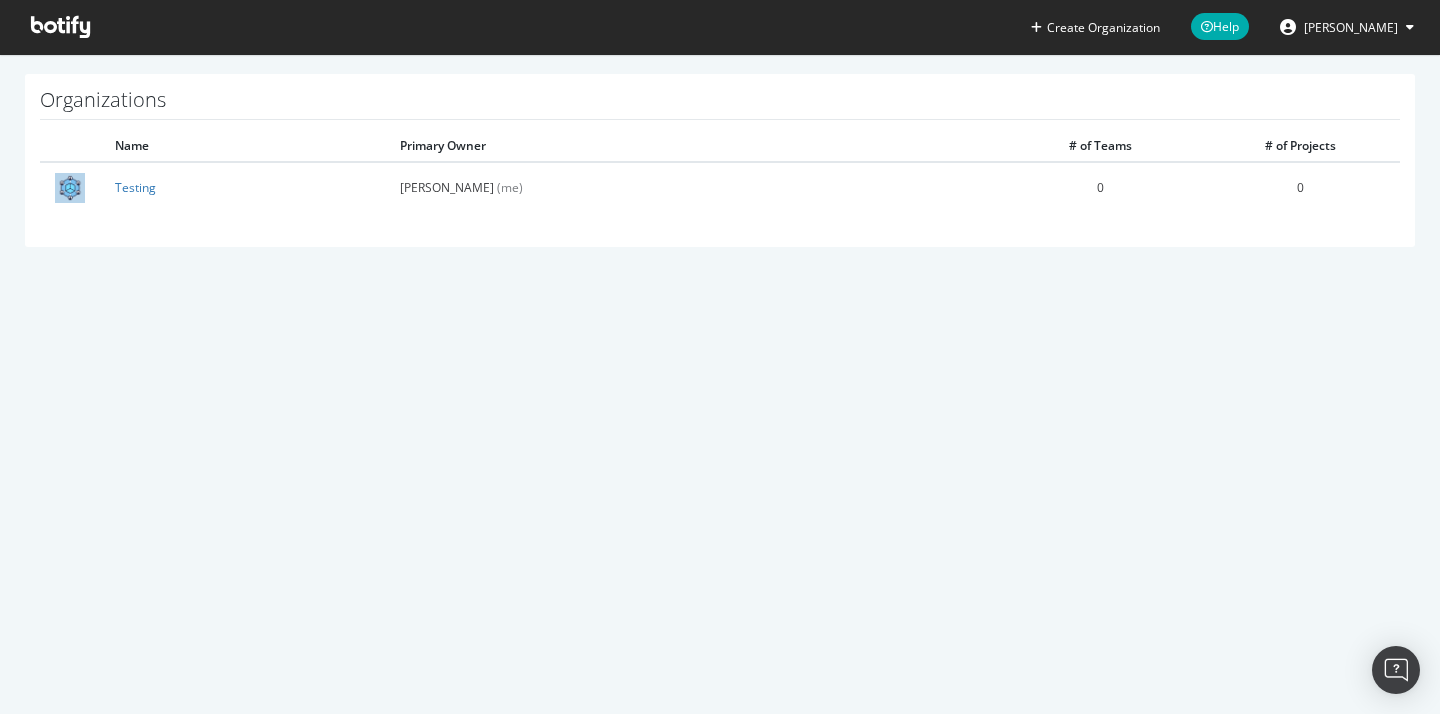click on "[PERSON_NAME]" at bounding box center (1351, 27) 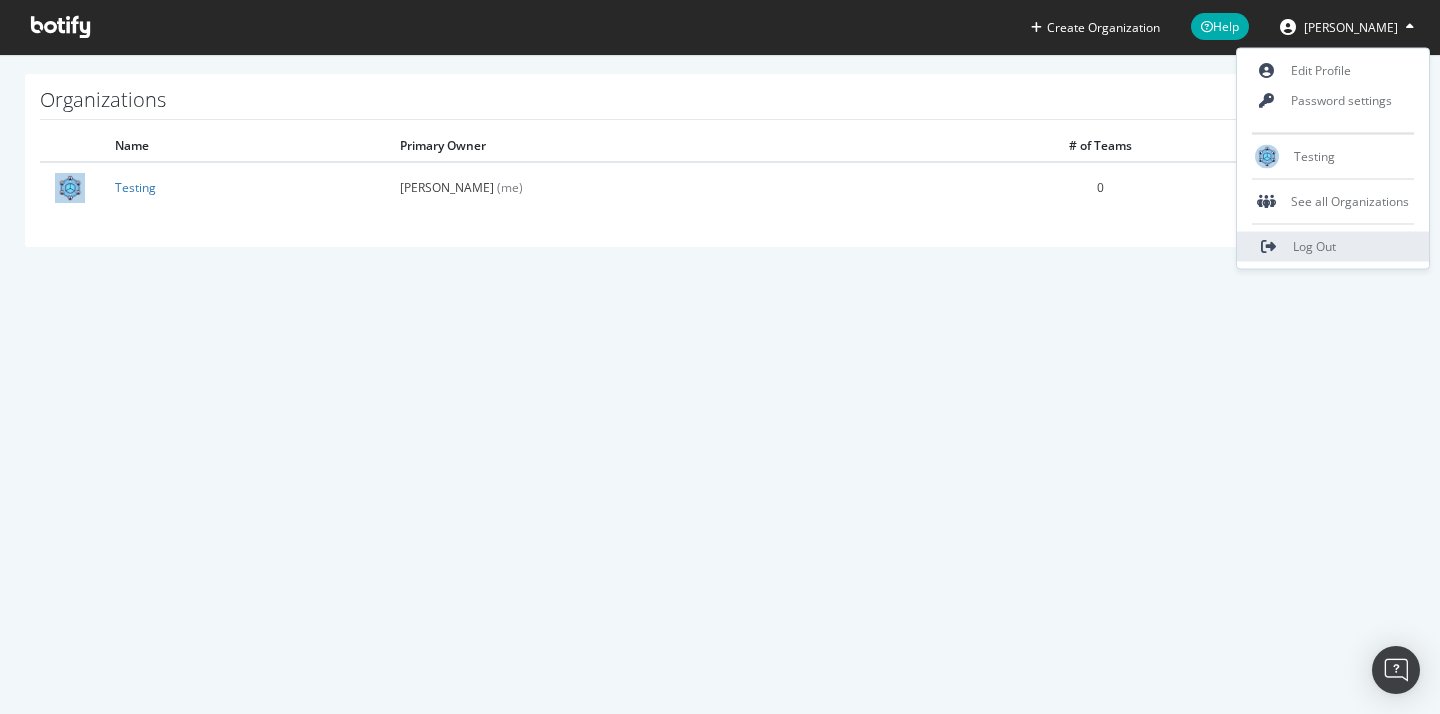click on "Log Out" at bounding box center (1333, 247) 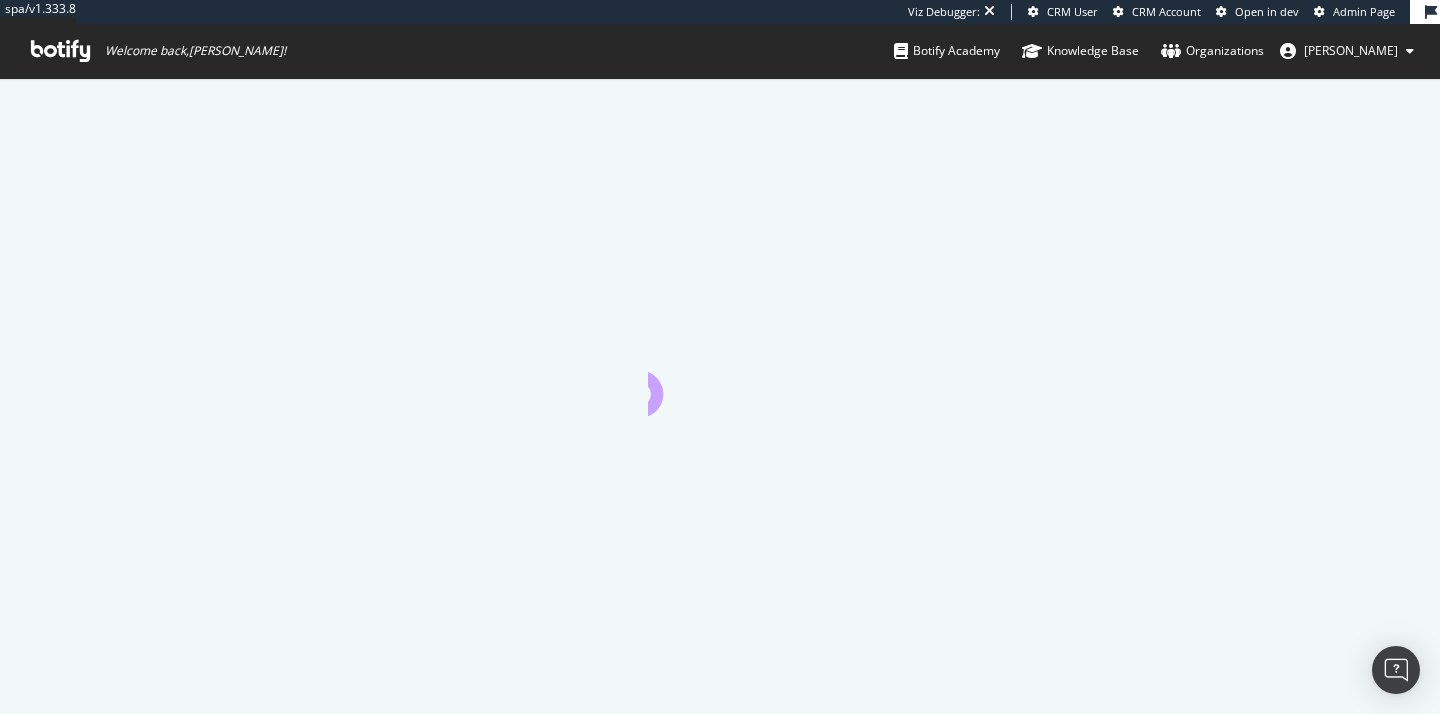 scroll, scrollTop: 0, scrollLeft: 0, axis: both 